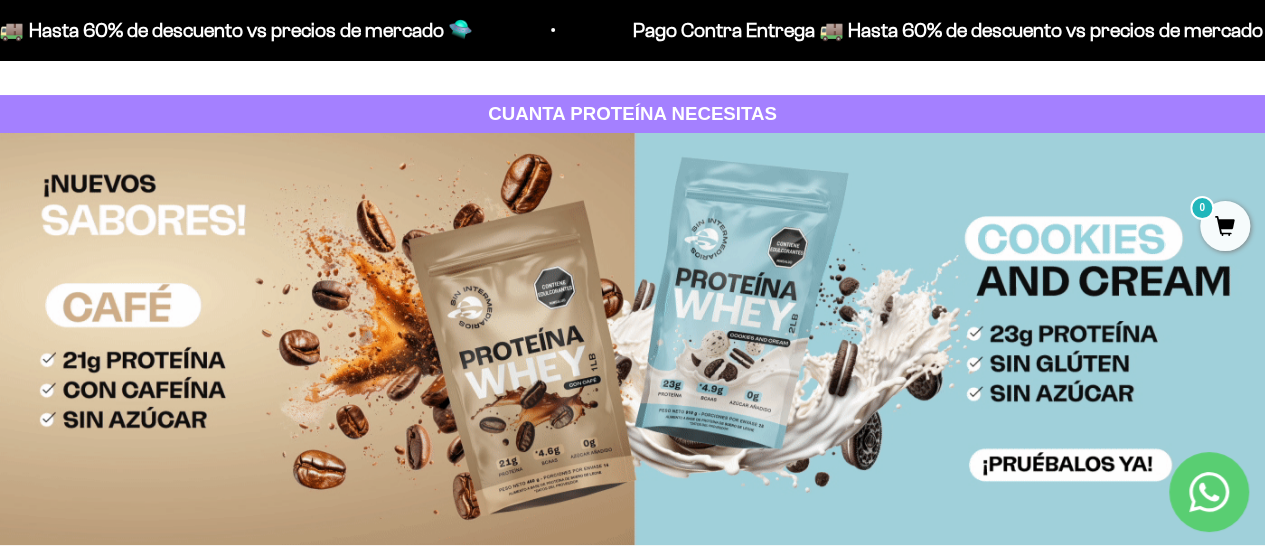 scroll, scrollTop: 131, scrollLeft: 0, axis: vertical 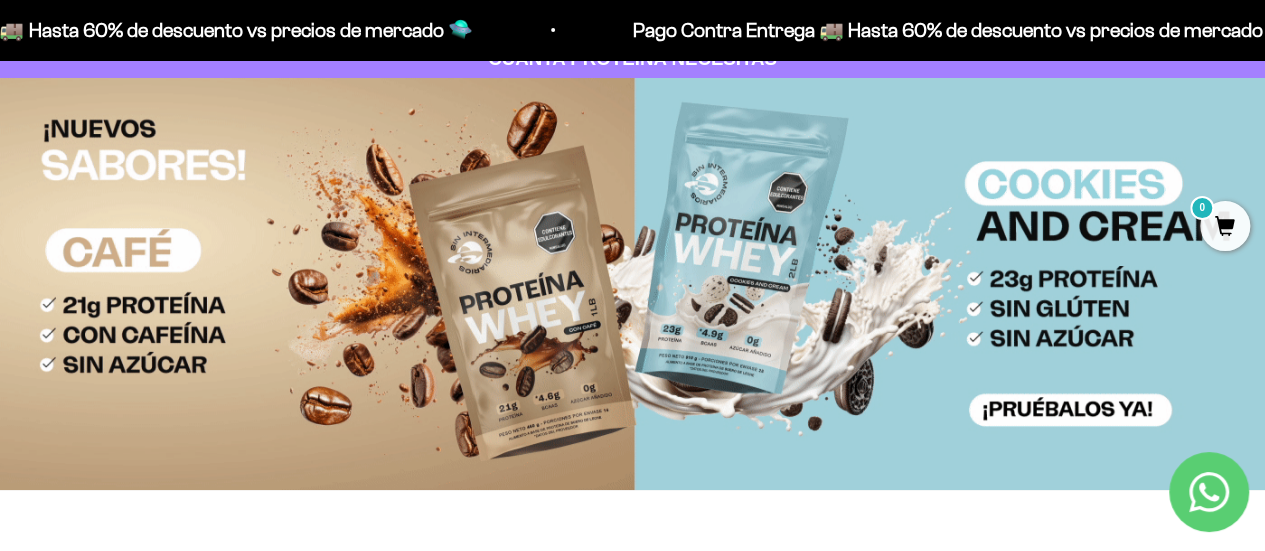 click at bounding box center [632, 284] 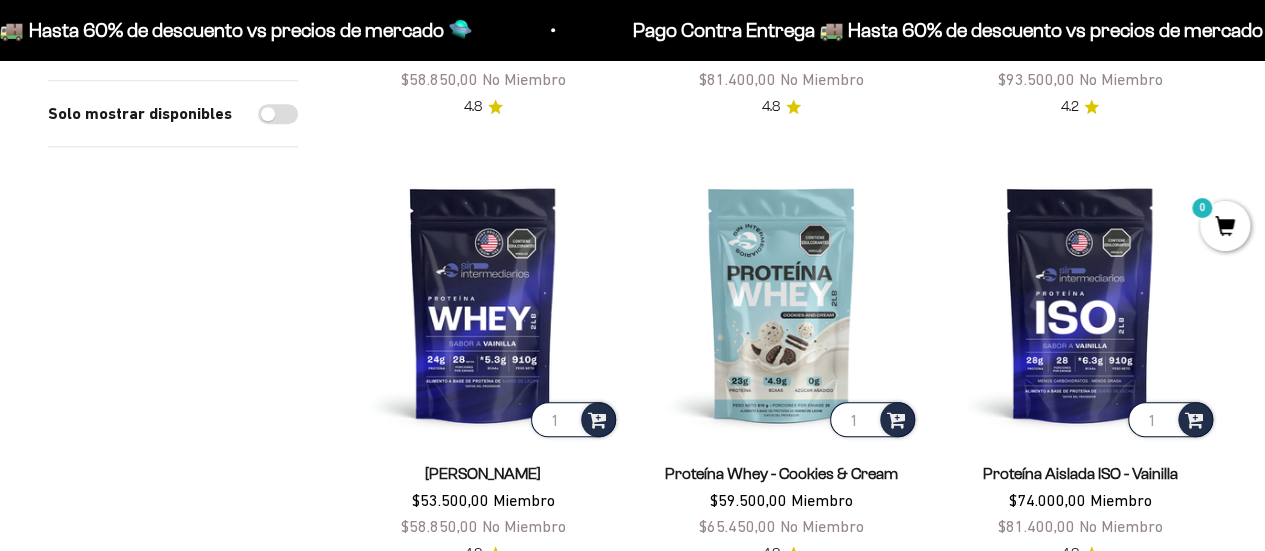 scroll, scrollTop: 597, scrollLeft: 0, axis: vertical 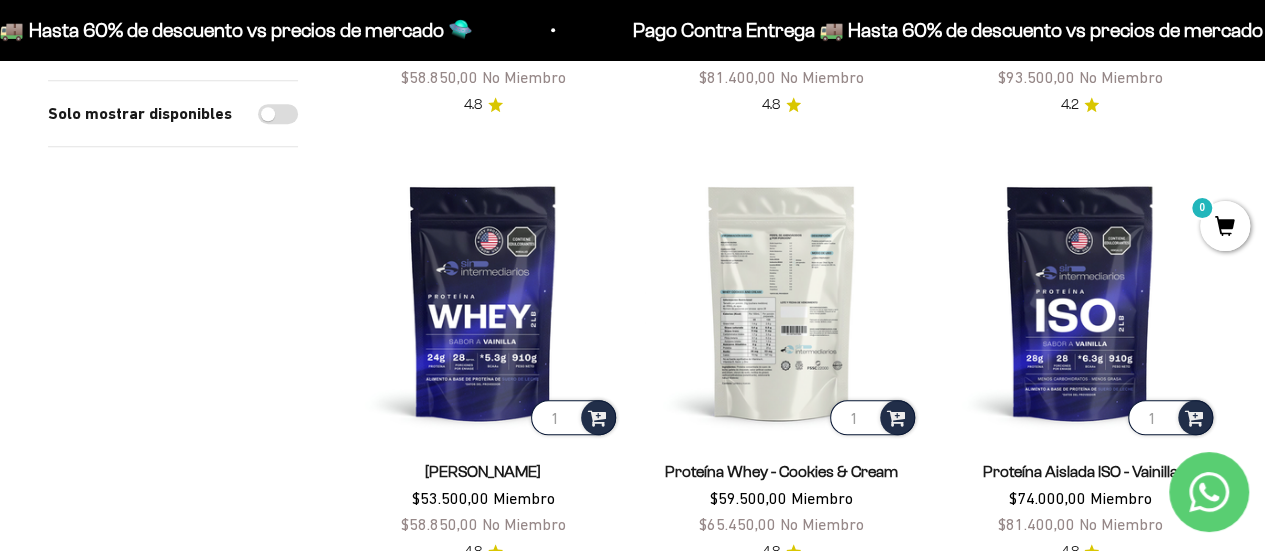 click at bounding box center [781, 302] 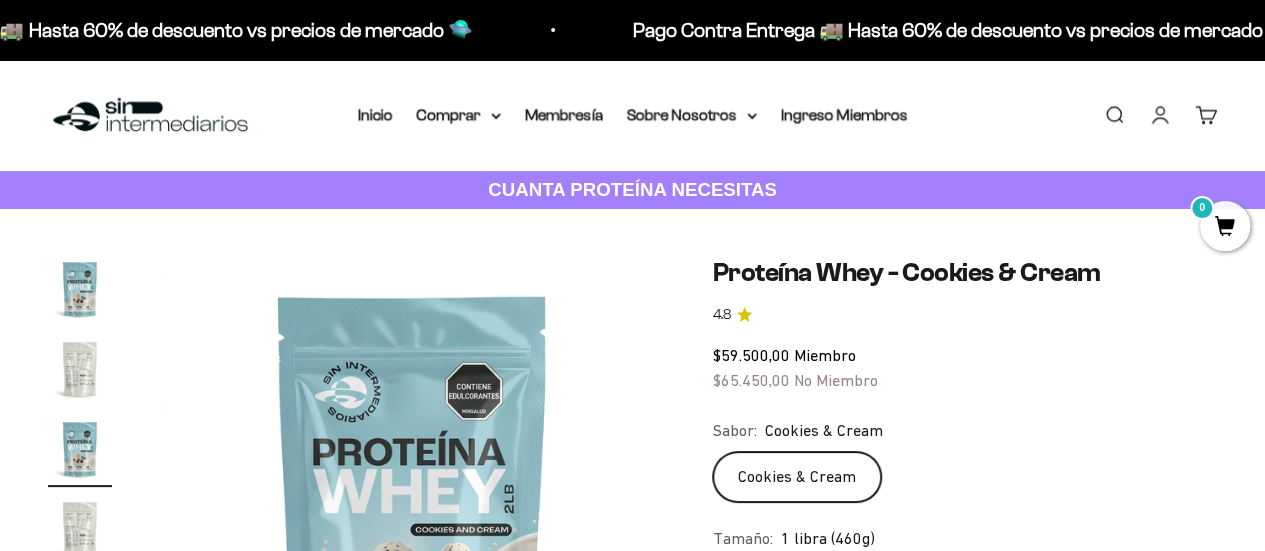 scroll, scrollTop: 177, scrollLeft: 0, axis: vertical 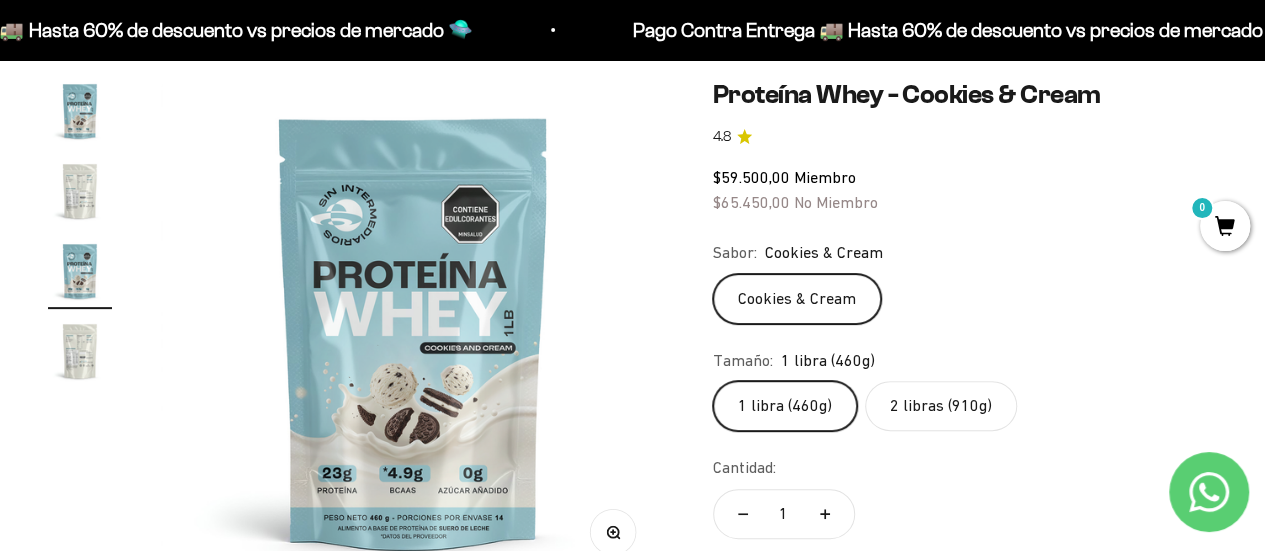 click on "2 libras (910g)" 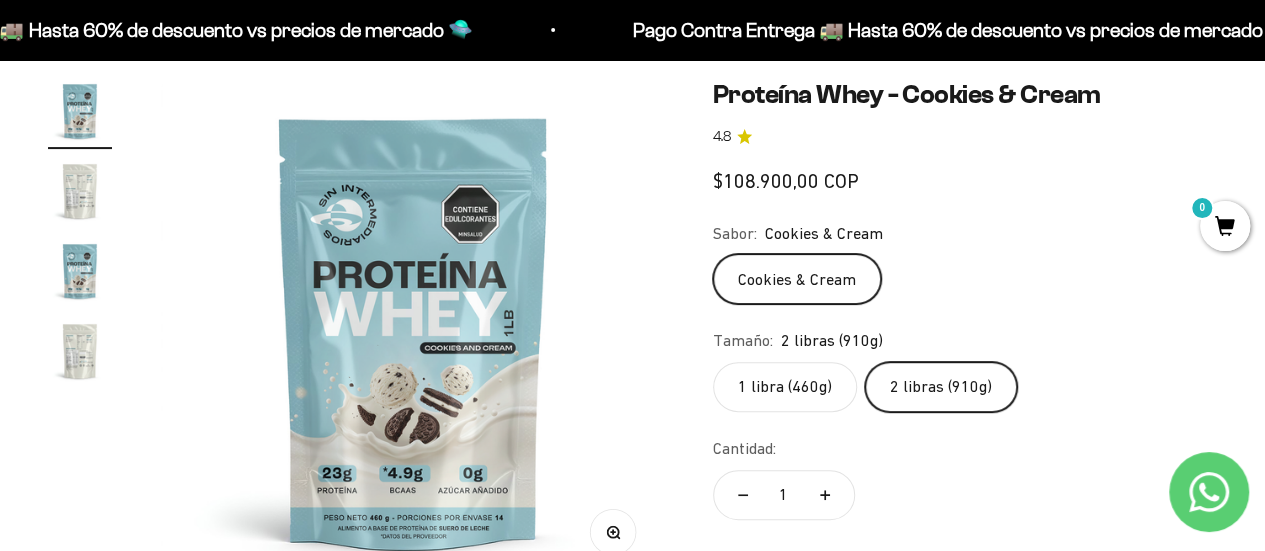 scroll, scrollTop: 0, scrollLeft: 0, axis: both 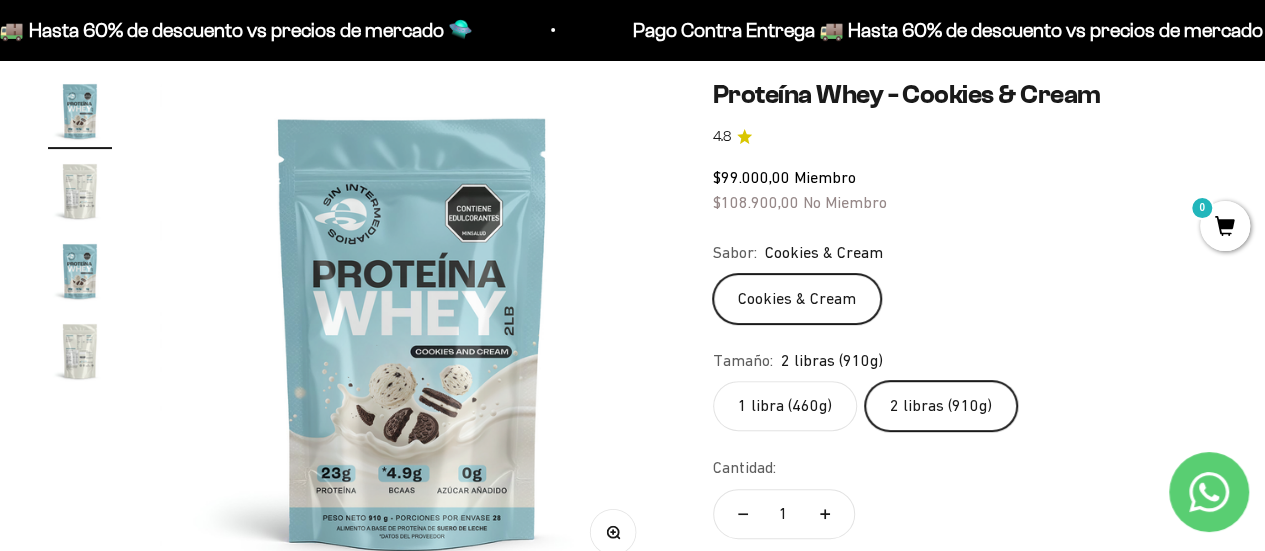 click on "2 libras (910g)" 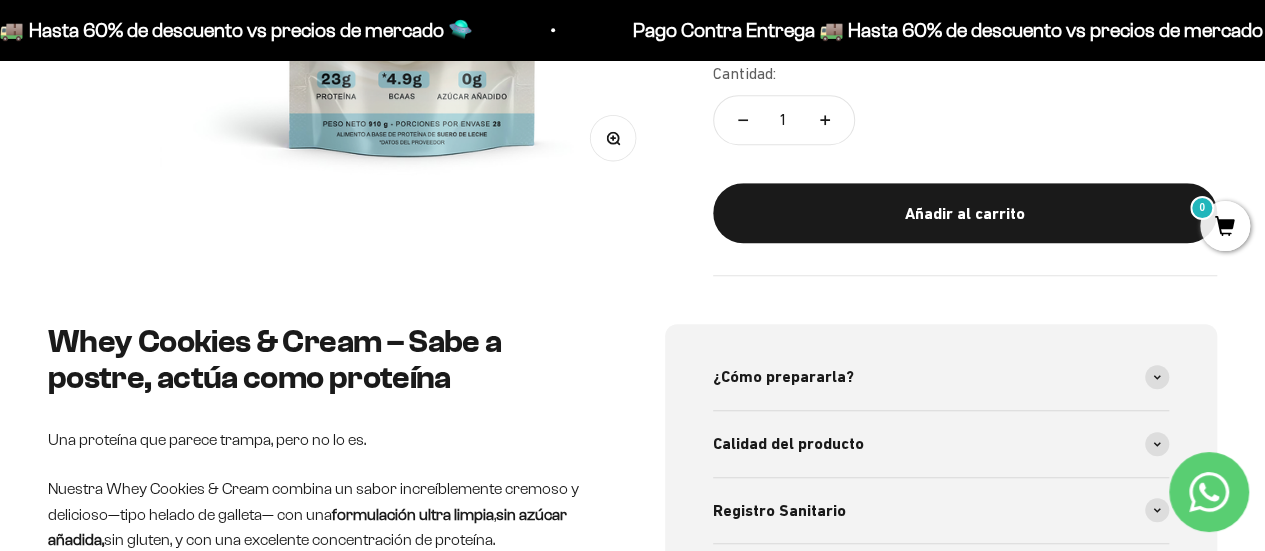 scroll, scrollTop: 573, scrollLeft: 0, axis: vertical 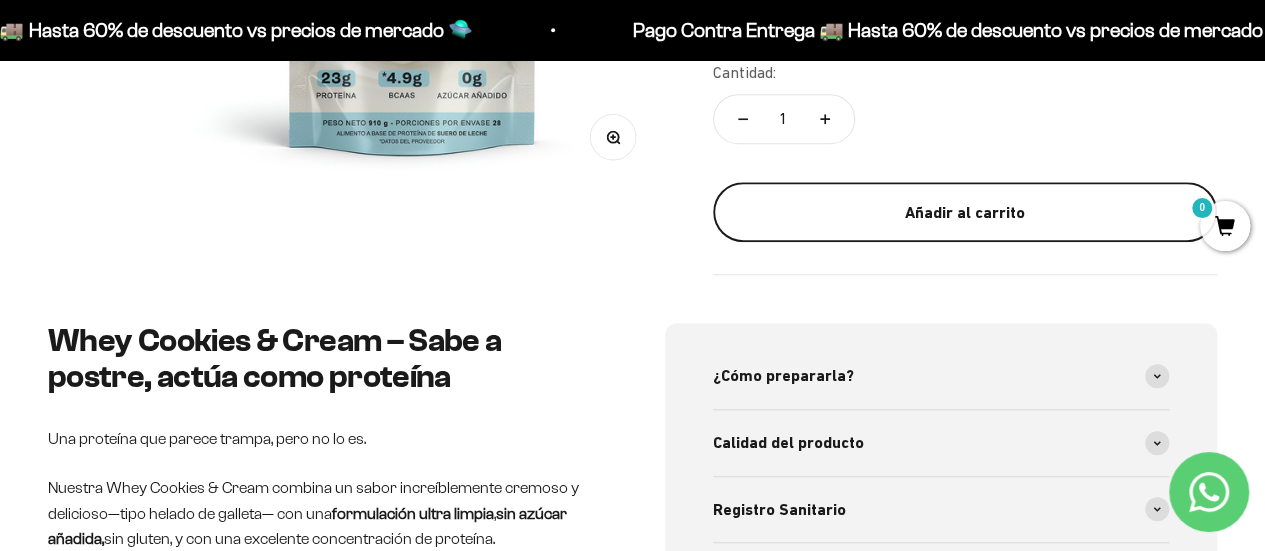 click on "Añadir al carrito" at bounding box center (965, 213) 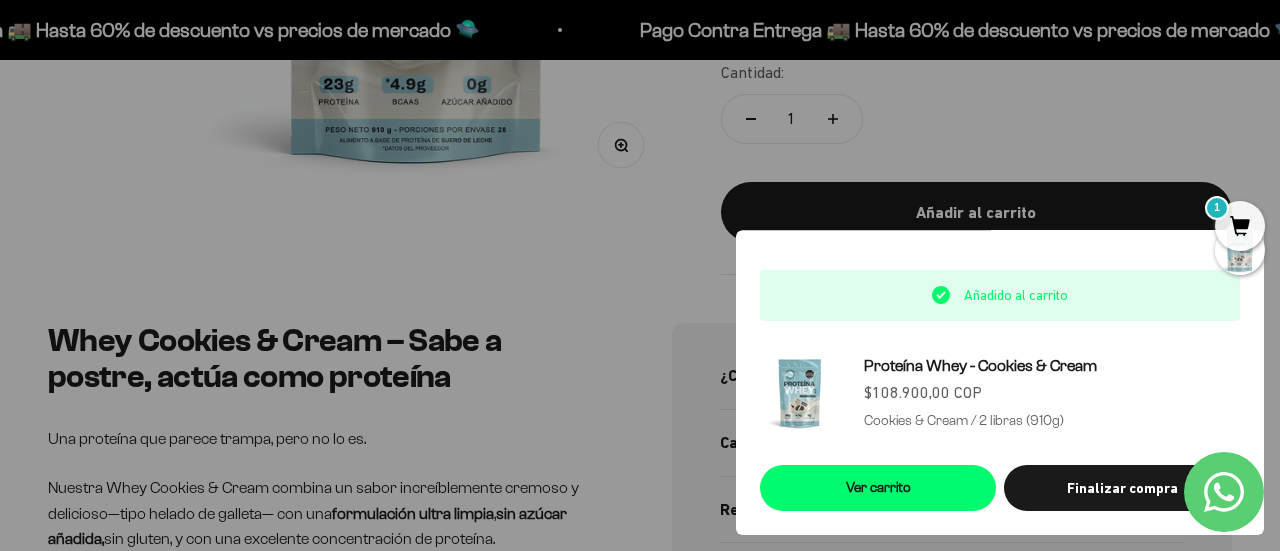 click at bounding box center [640, 275] 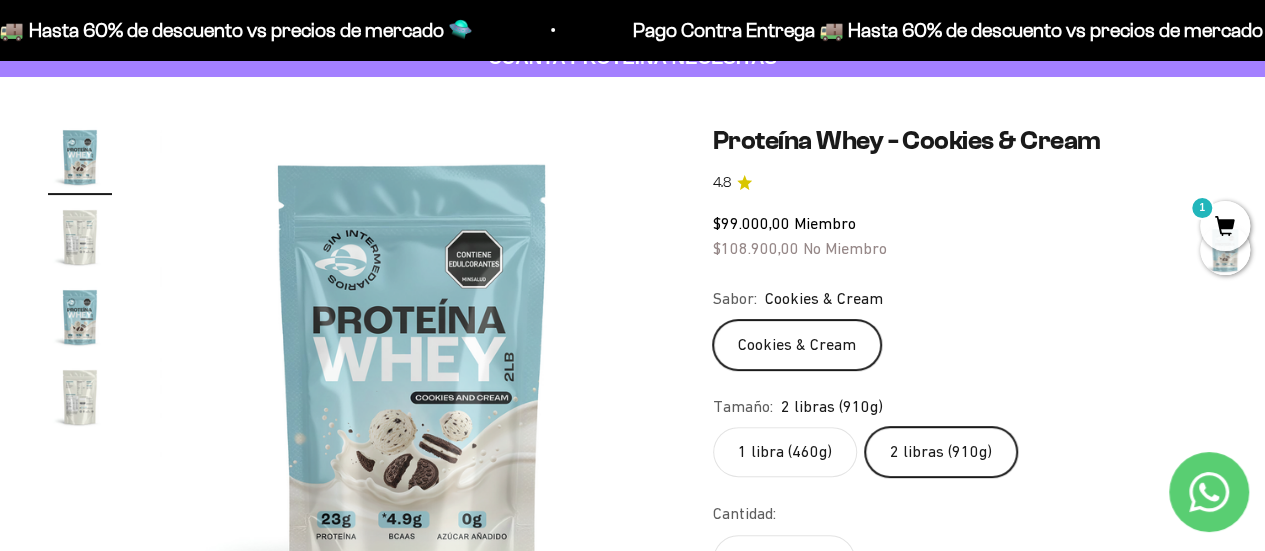 scroll, scrollTop: 0, scrollLeft: 0, axis: both 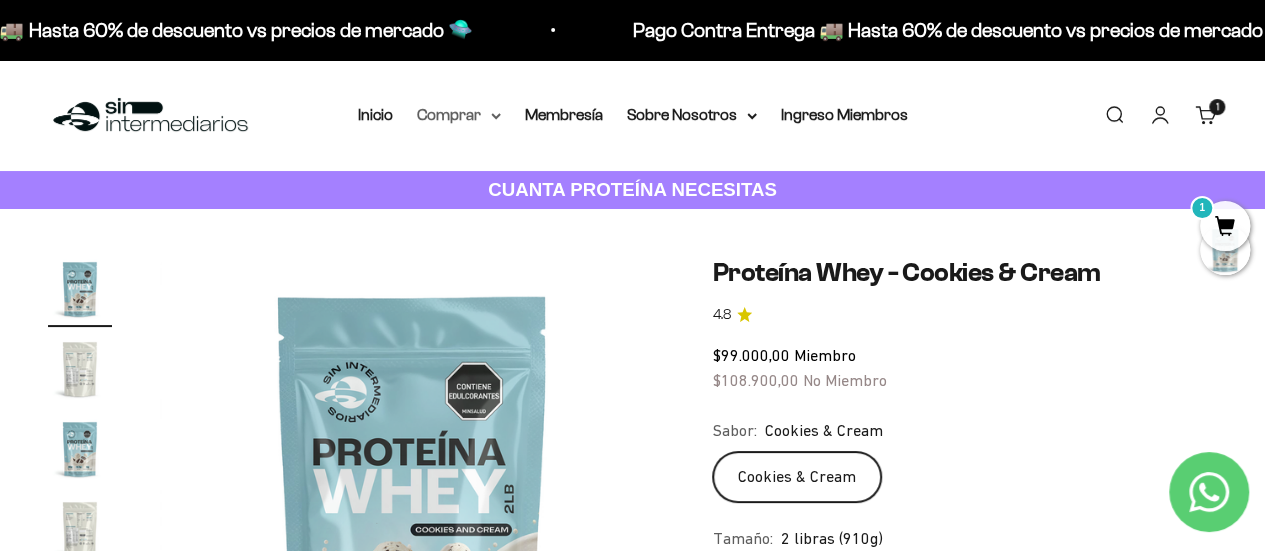 click on "Comprar" at bounding box center (459, 115) 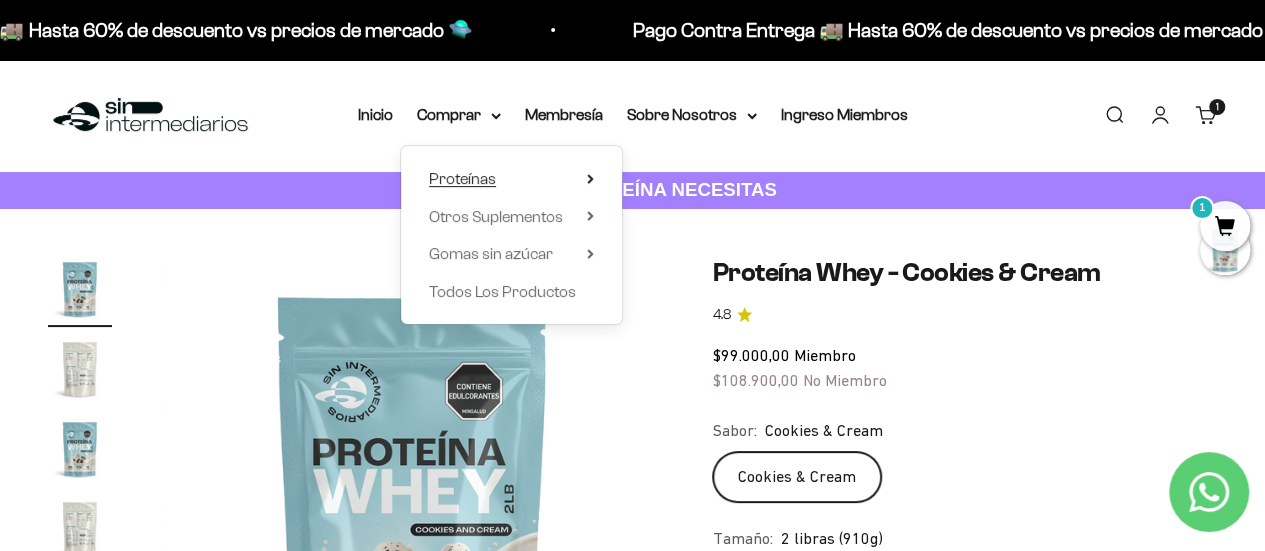 click 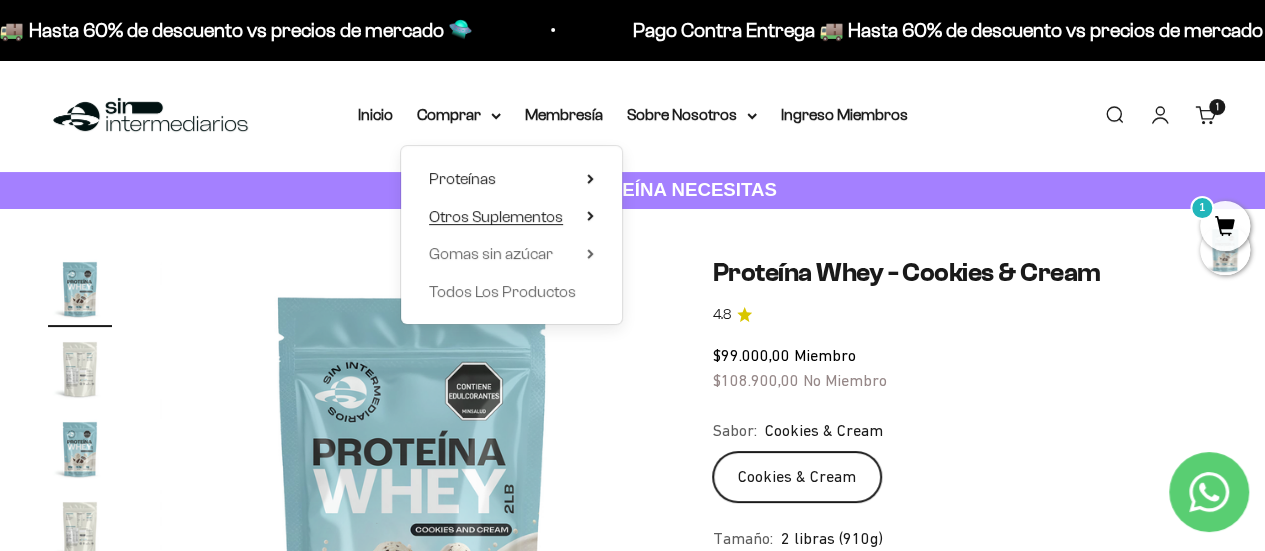 click on "Otros Suplementos" at bounding box center (511, 217) 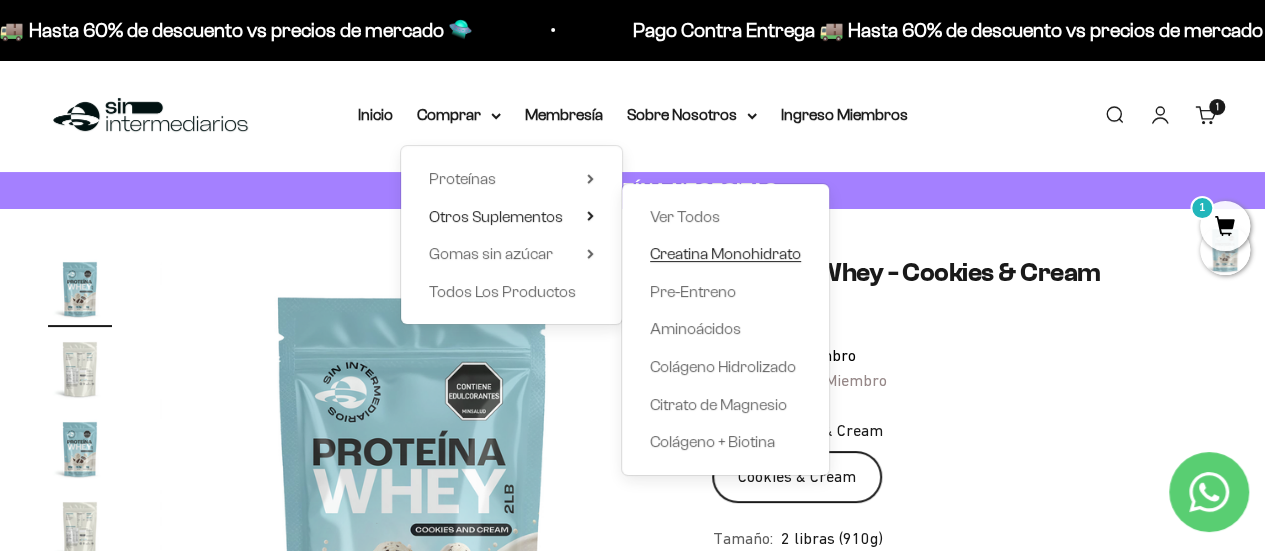 click on "Creatina Monohidrato" at bounding box center [725, 253] 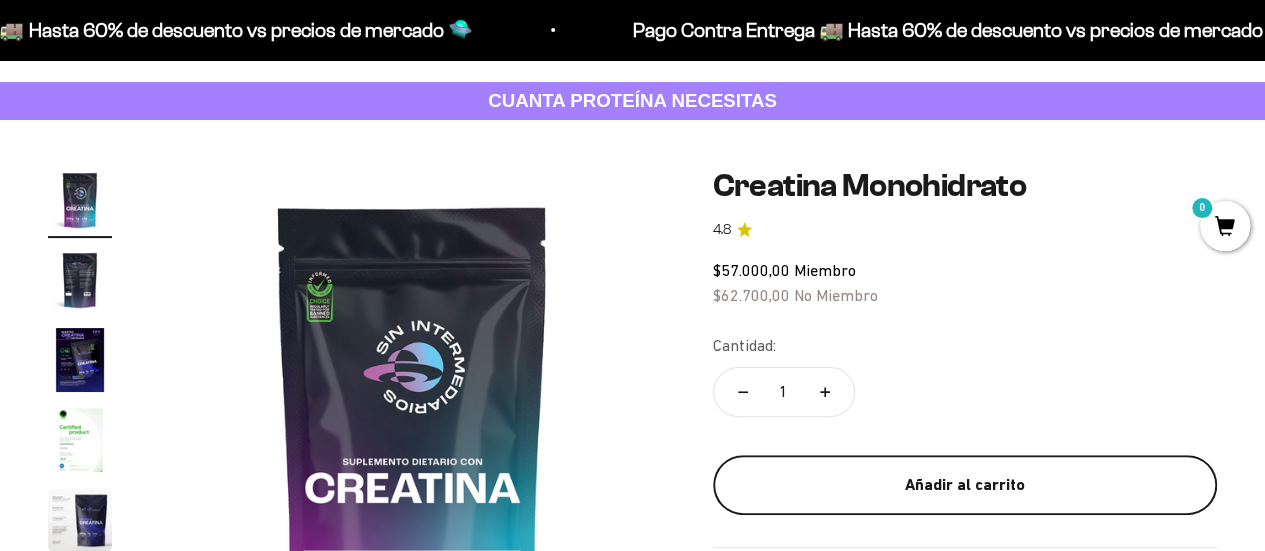 scroll, scrollTop: 344, scrollLeft: 0, axis: vertical 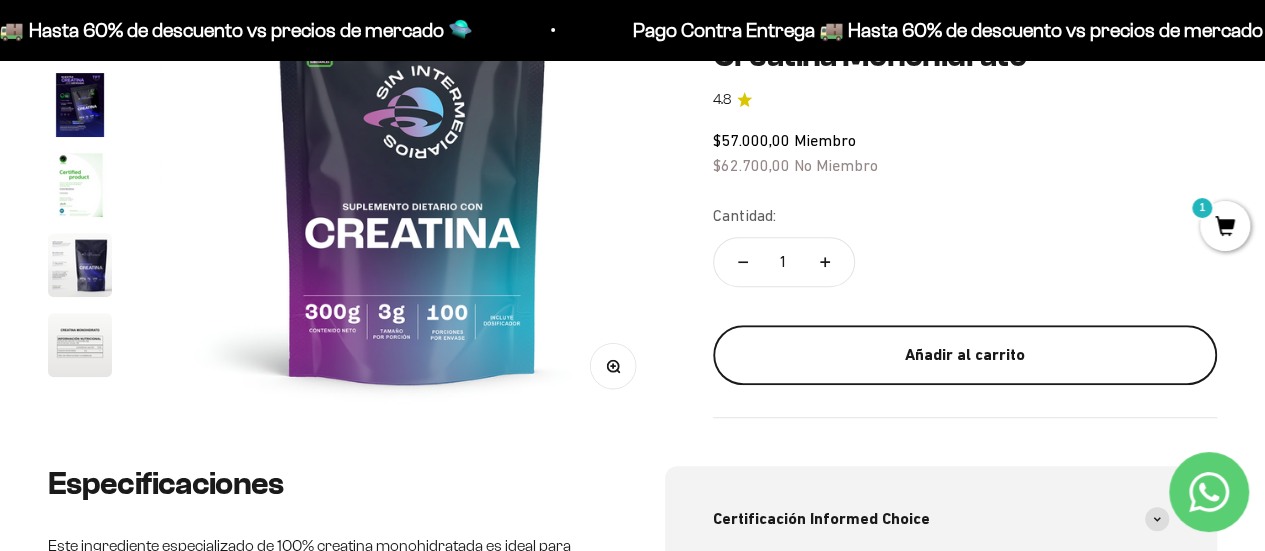 click on "Añadir al carrito" at bounding box center [965, 355] 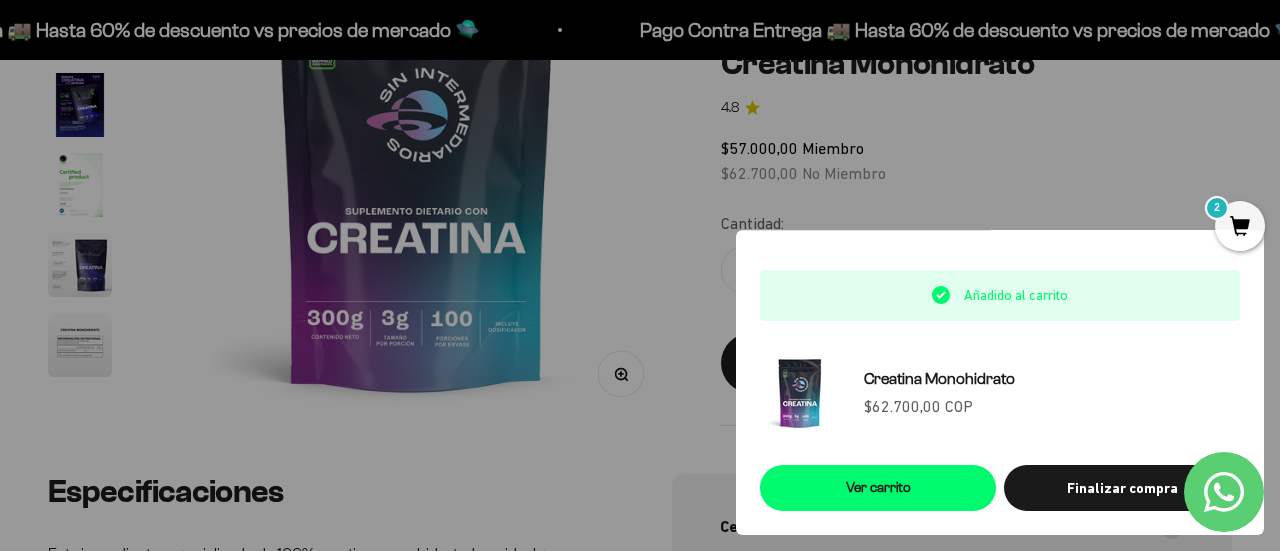 click at bounding box center (640, 275) 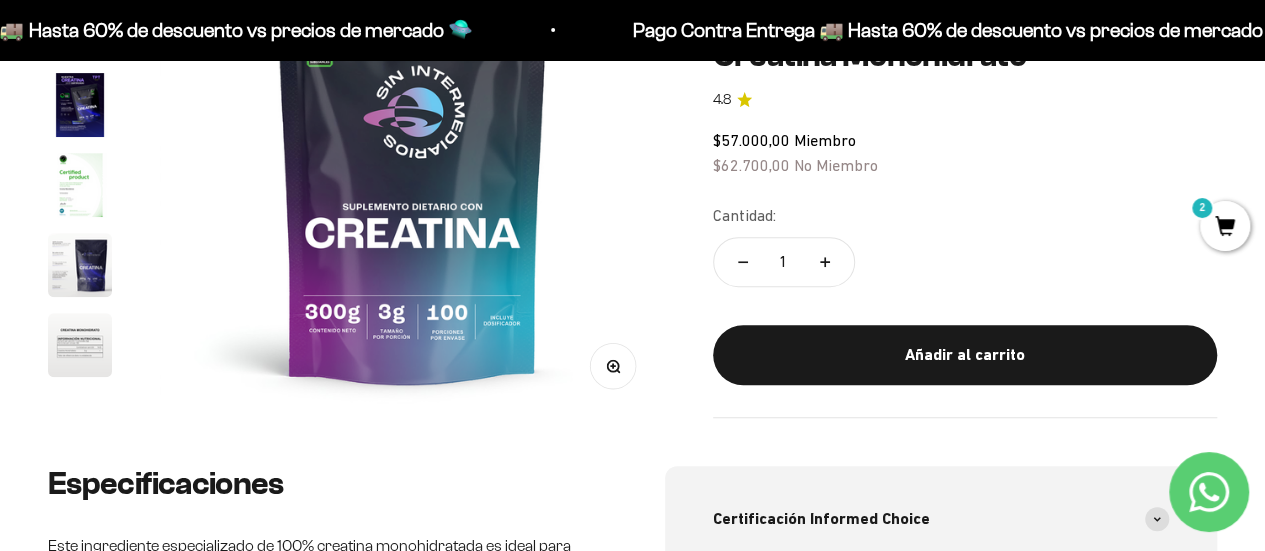 scroll, scrollTop: 0, scrollLeft: 0, axis: both 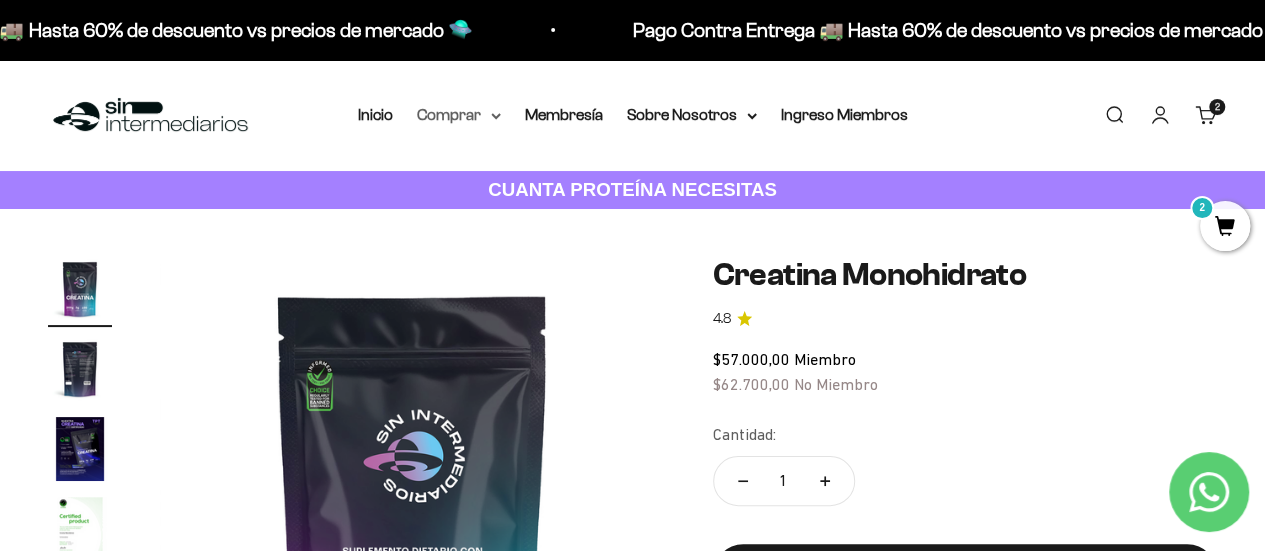 click on "Comprar" at bounding box center [459, 115] 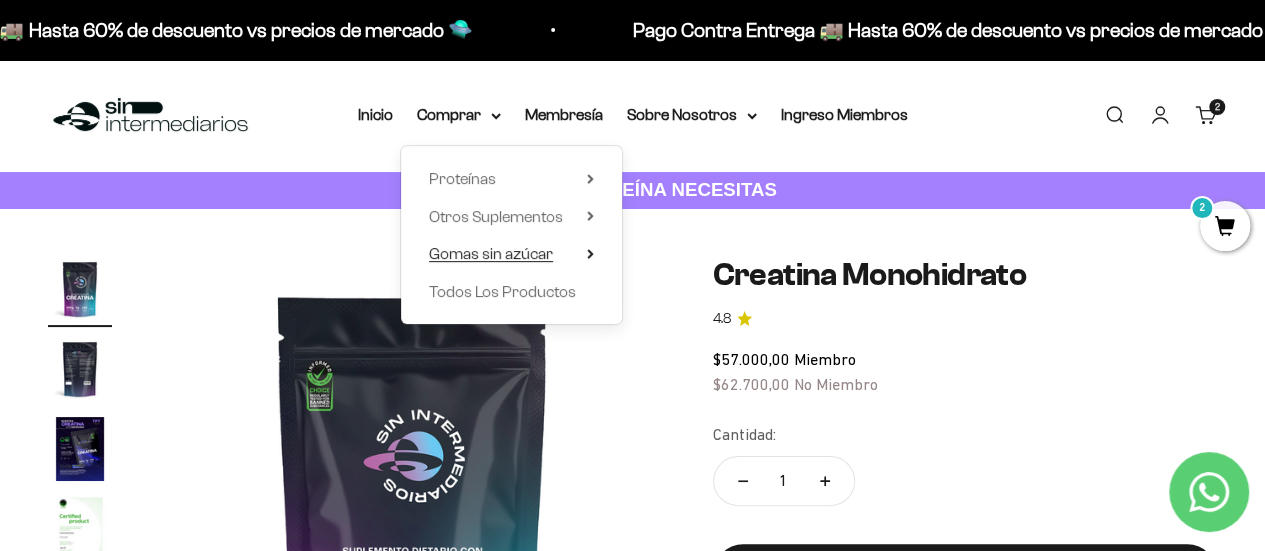 click on "Gomas sin azúcar" at bounding box center (491, 253) 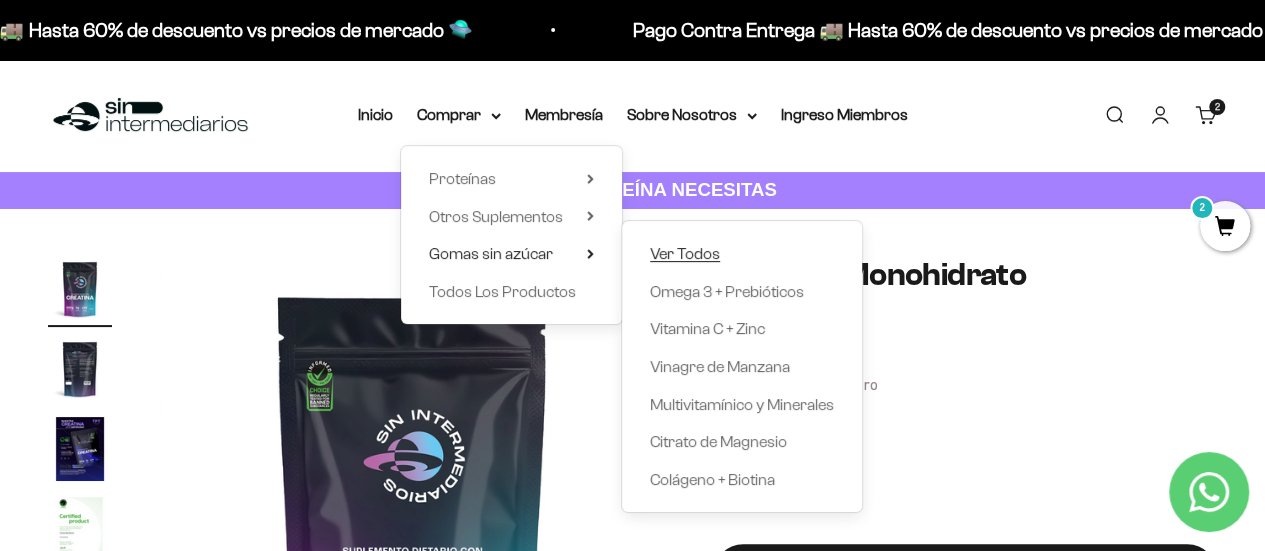 click on "Ver Todos" at bounding box center [685, 253] 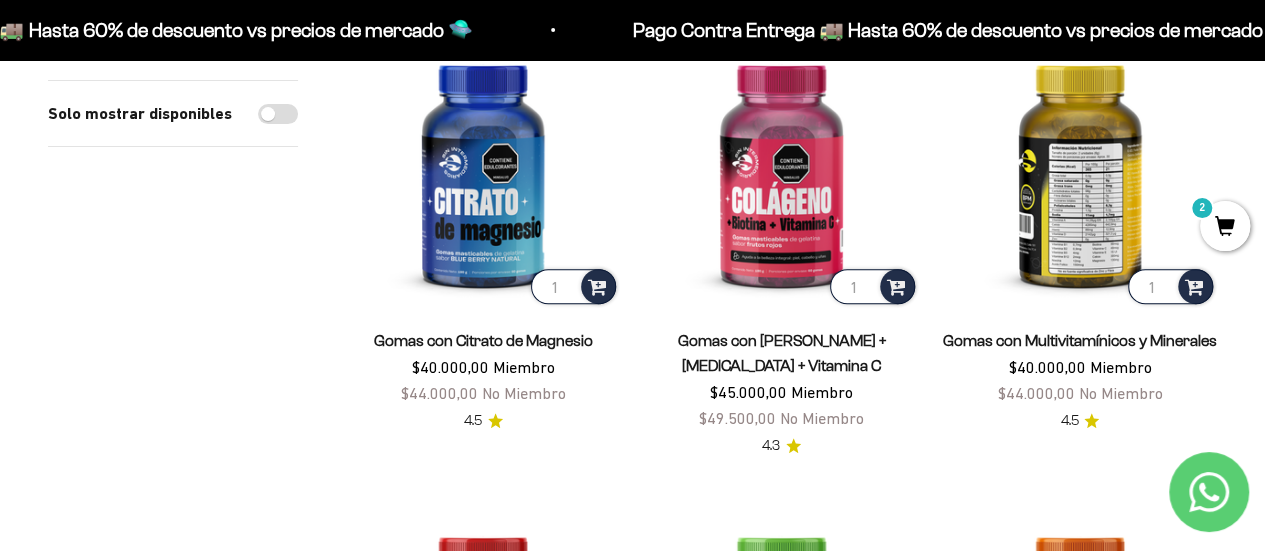 scroll, scrollTop: 283, scrollLeft: 0, axis: vertical 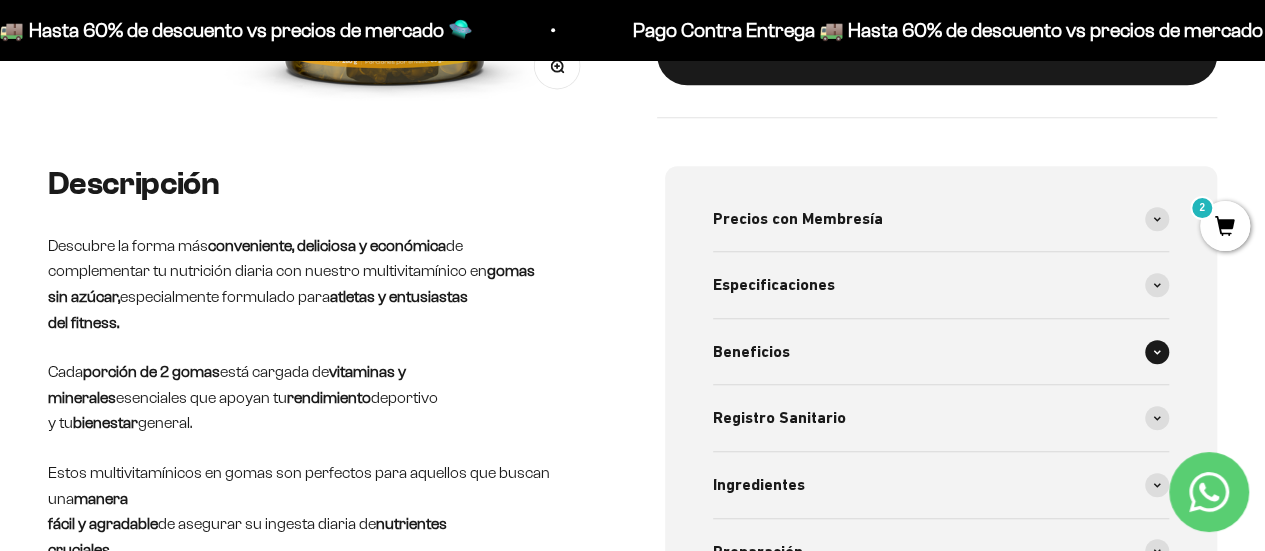 click at bounding box center [1157, 352] 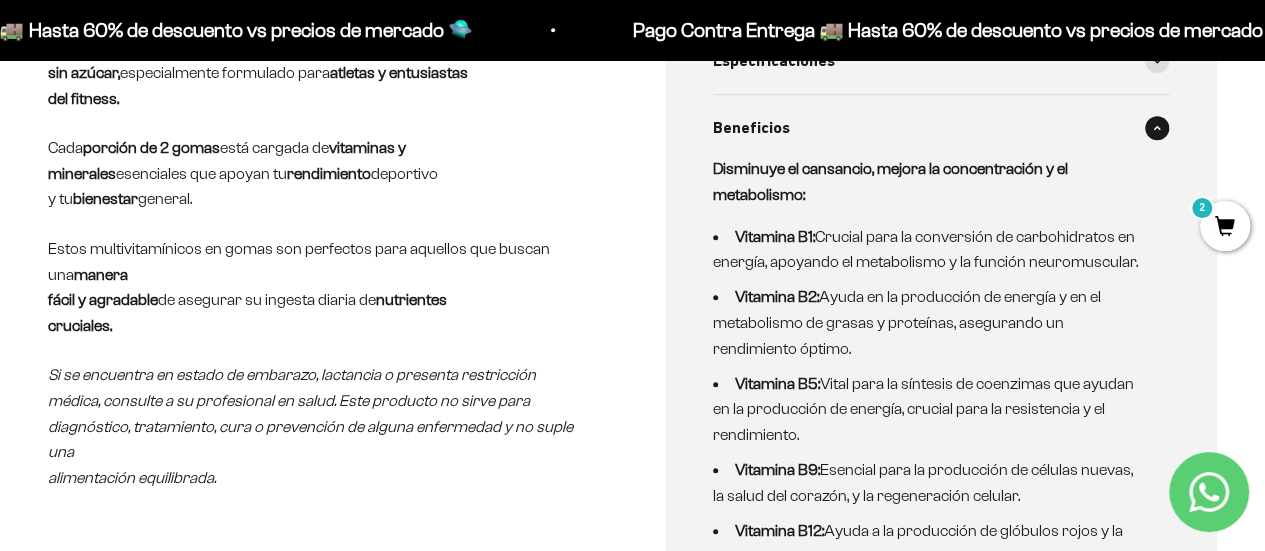 scroll, scrollTop: 818, scrollLeft: 0, axis: vertical 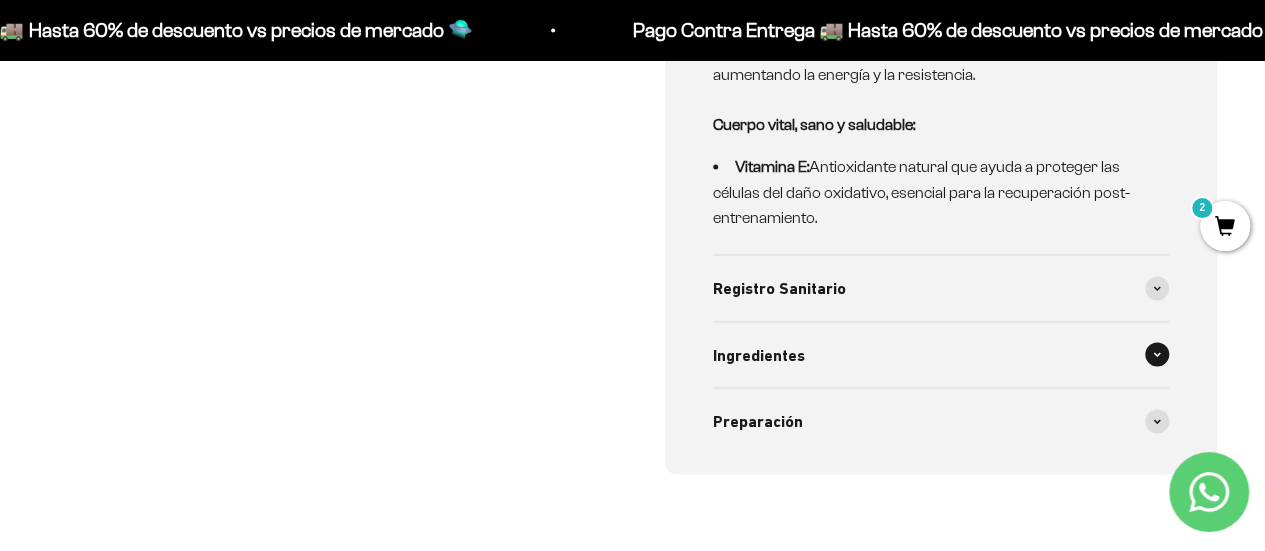 click on "Ingredientes" at bounding box center (759, 355) 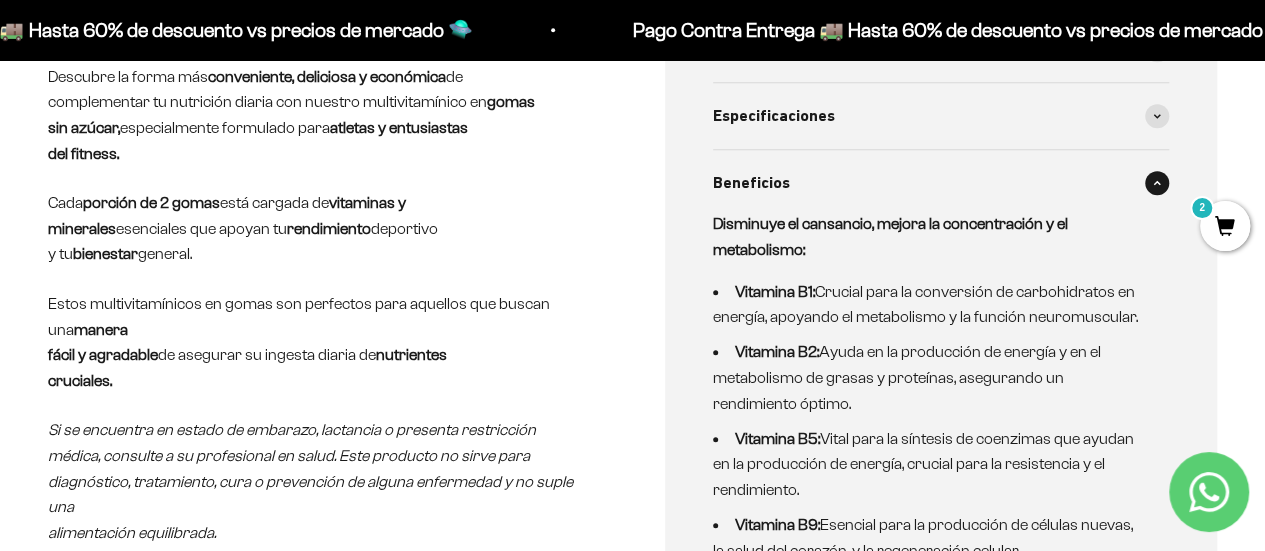 scroll, scrollTop: 477, scrollLeft: 0, axis: vertical 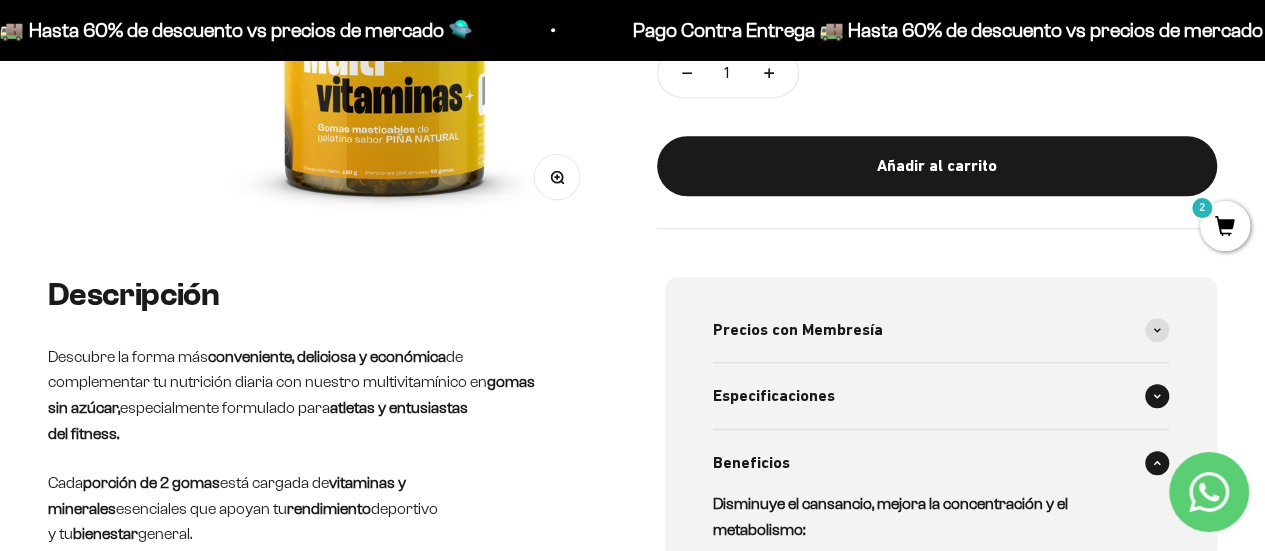click on "Especificaciones" at bounding box center (774, 396) 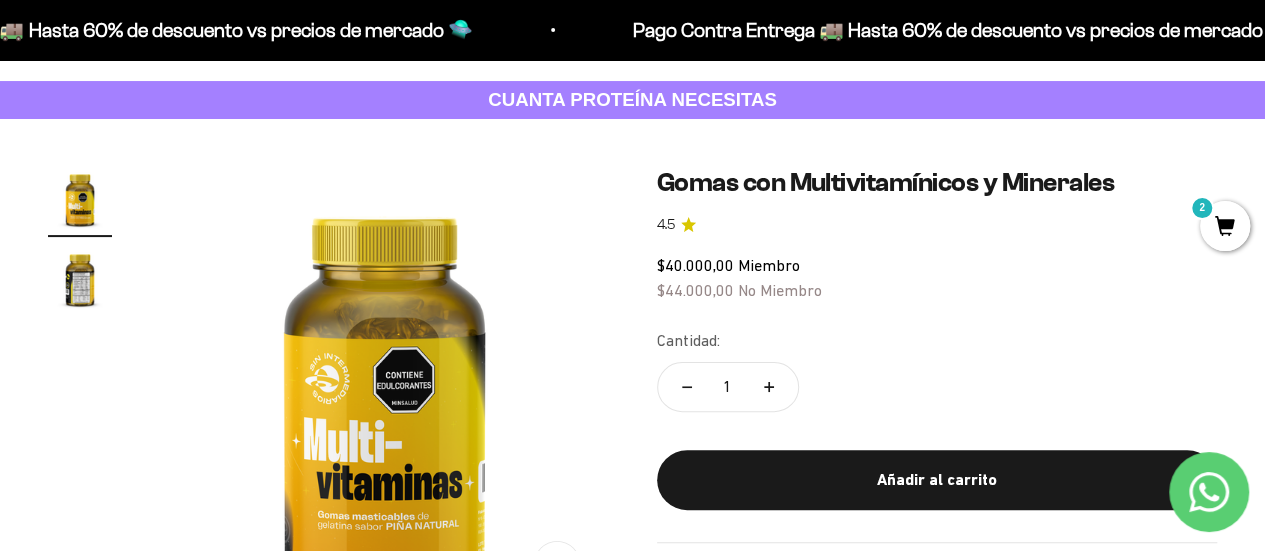 scroll, scrollTop: 92, scrollLeft: 0, axis: vertical 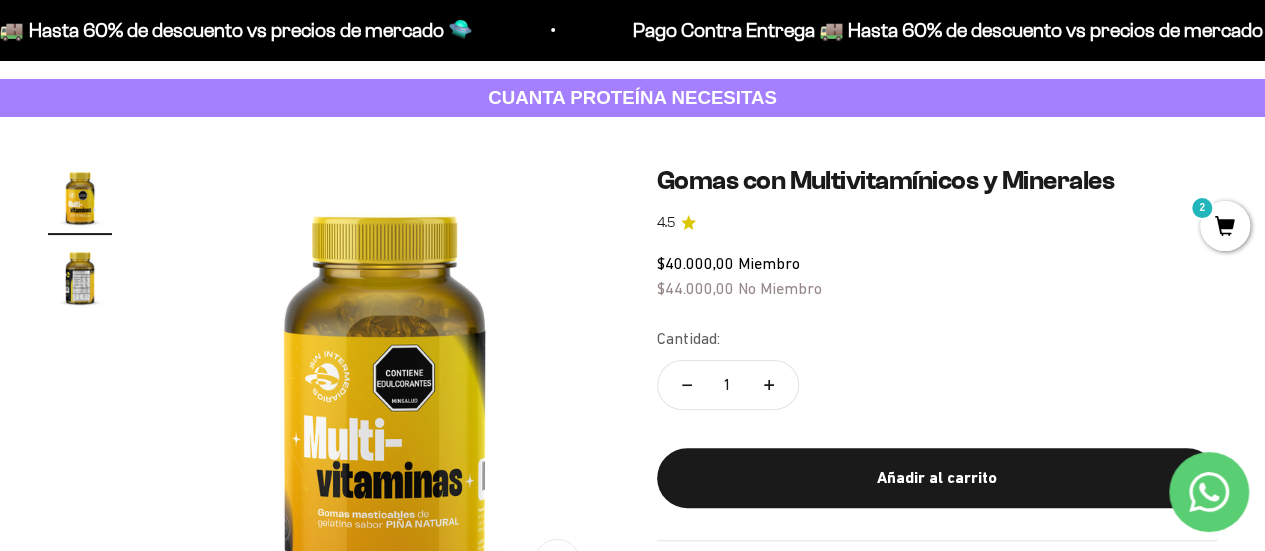 click at bounding box center (80, 277) 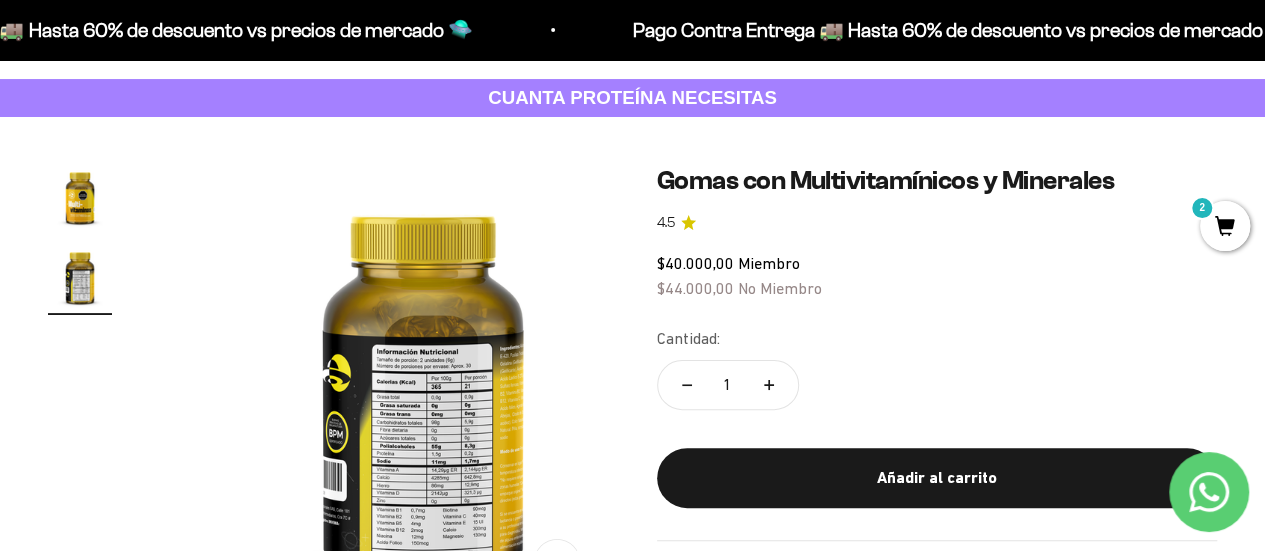 scroll, scrollTop: 0, scrollLeft: 460, axis: horizontal 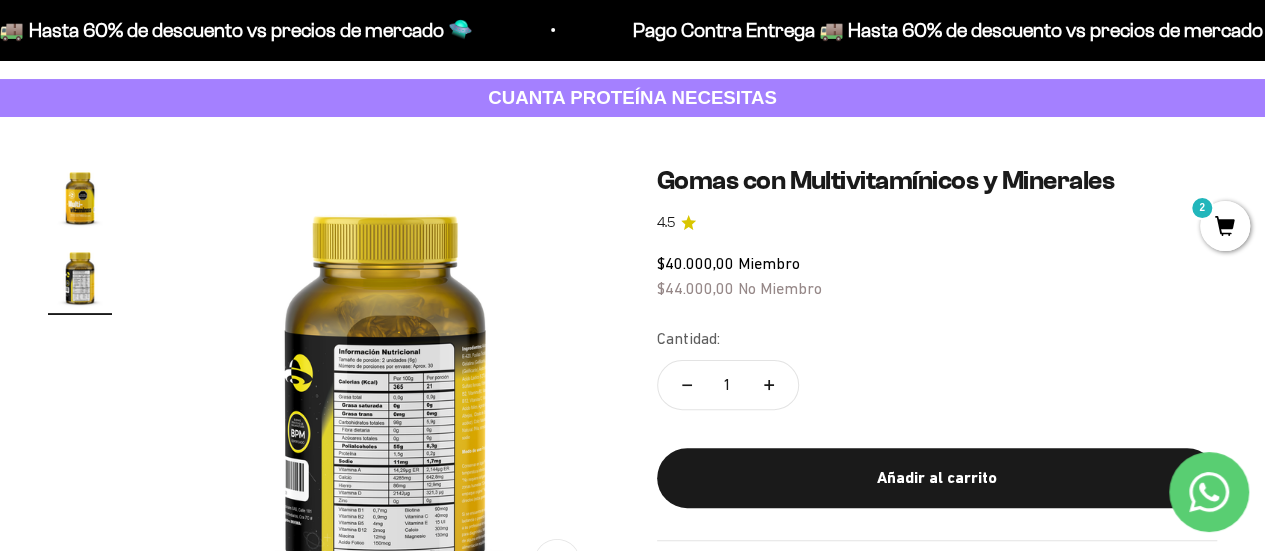 click at bounding box center [385, 389] 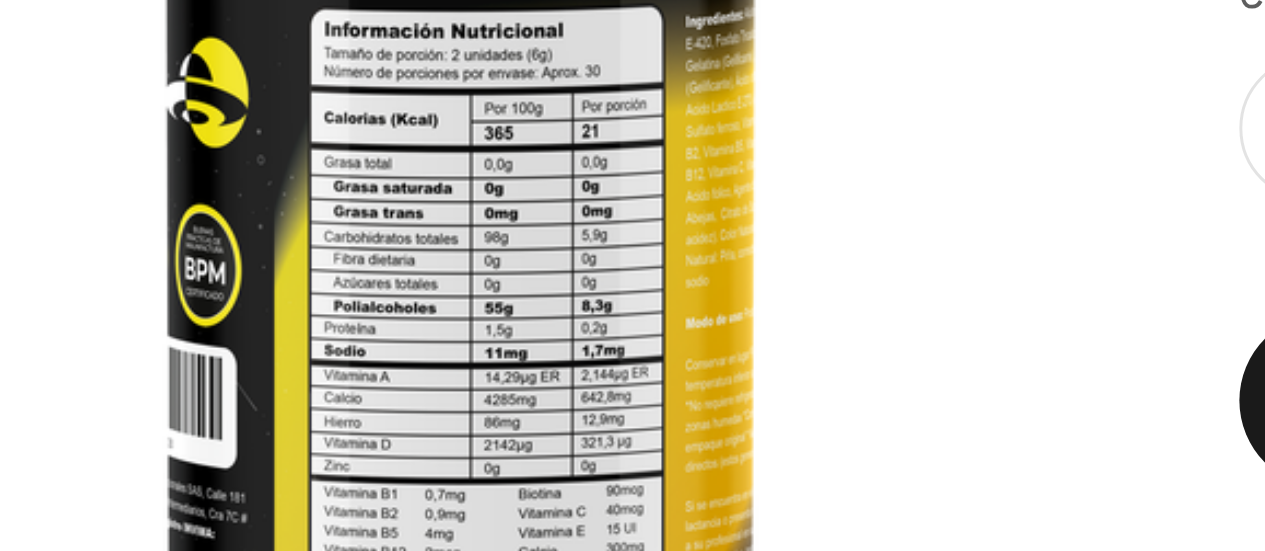 scroll, scrollTop: 0, scrollLeft: 460, axis: horizontal 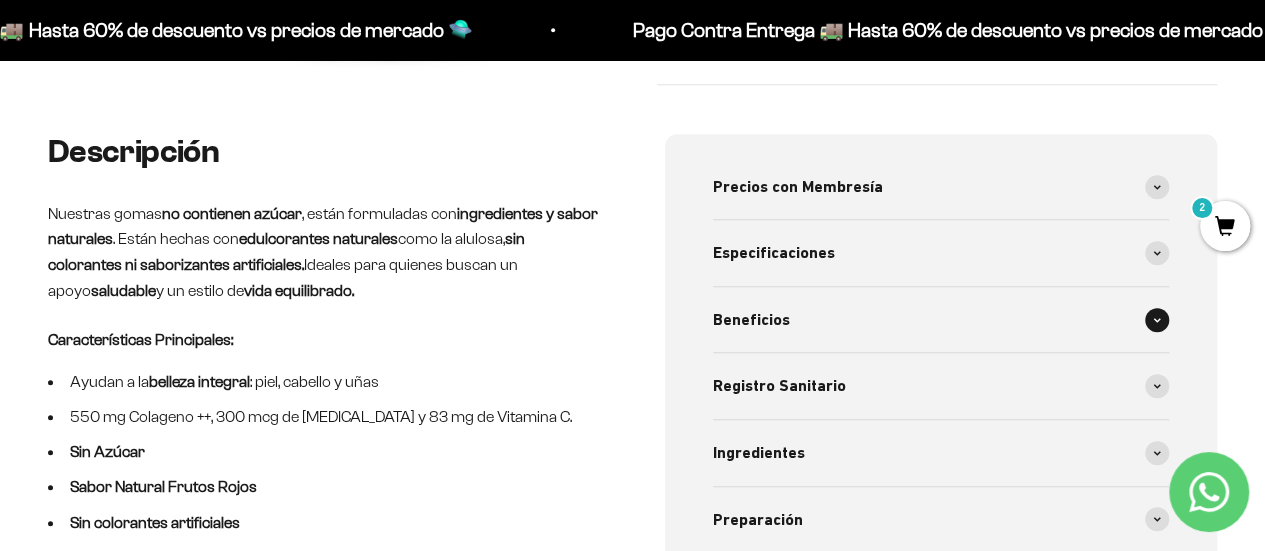click on "Beneficios" at bounding box center (751, 320) 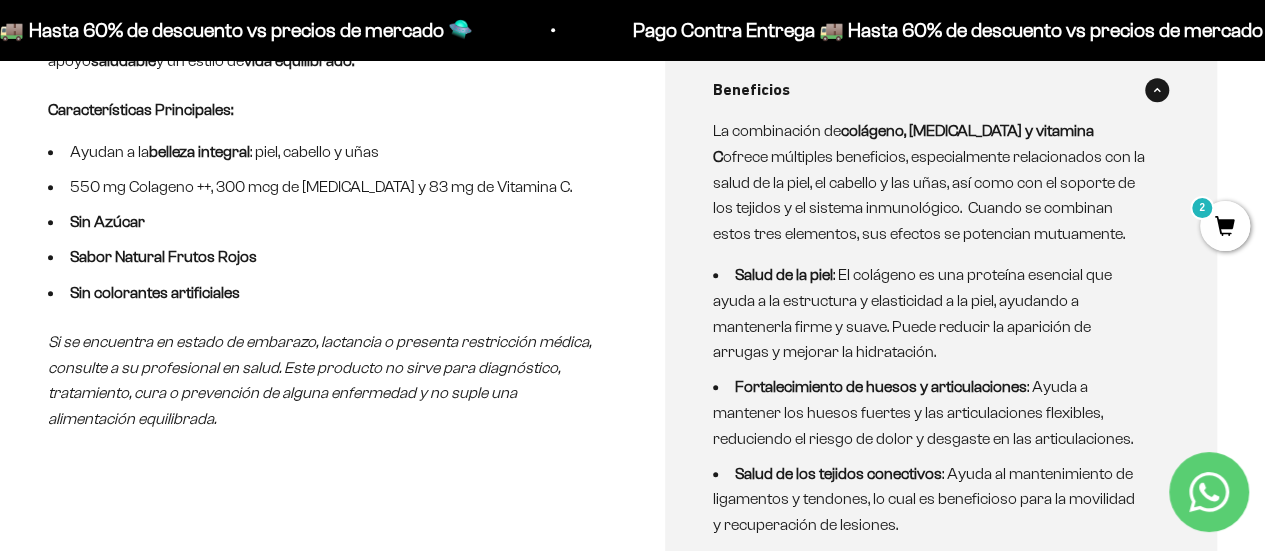 scroll, scrollTop: 853, scrollLeft: 0, axis: vertical 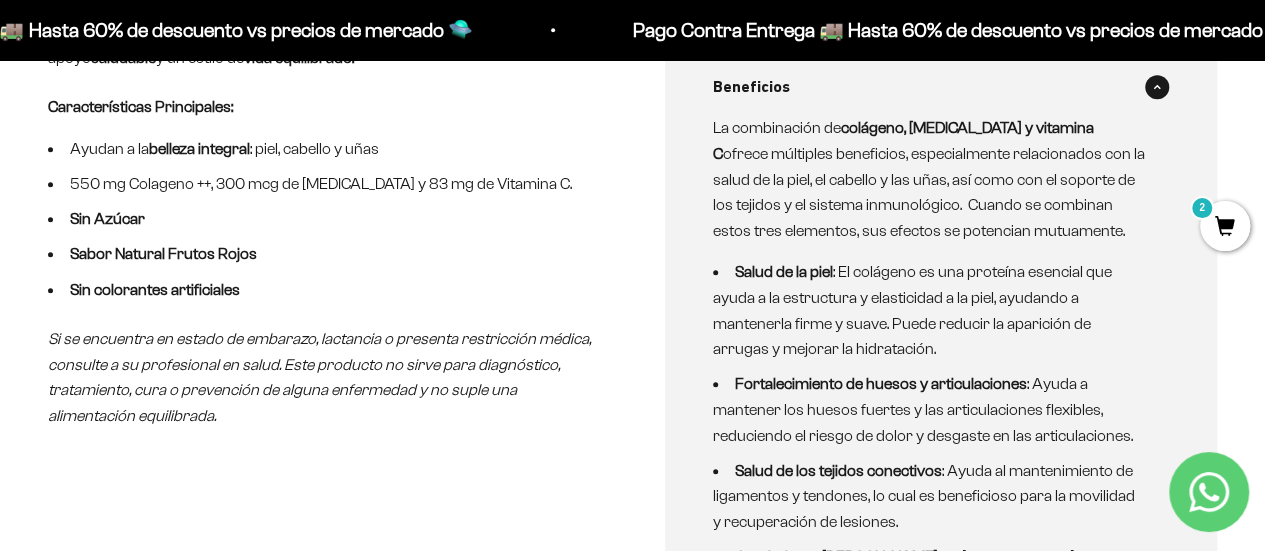 click on "Salud de la piel : El colágeno es una proteína esencial que ayuda a la estructura y elasticidad a la piel, ayudando a mantenerla firme y suave. Puede reducir la aparición de arrugas y mejorar la hidratación." at bounding box center [929, 310] 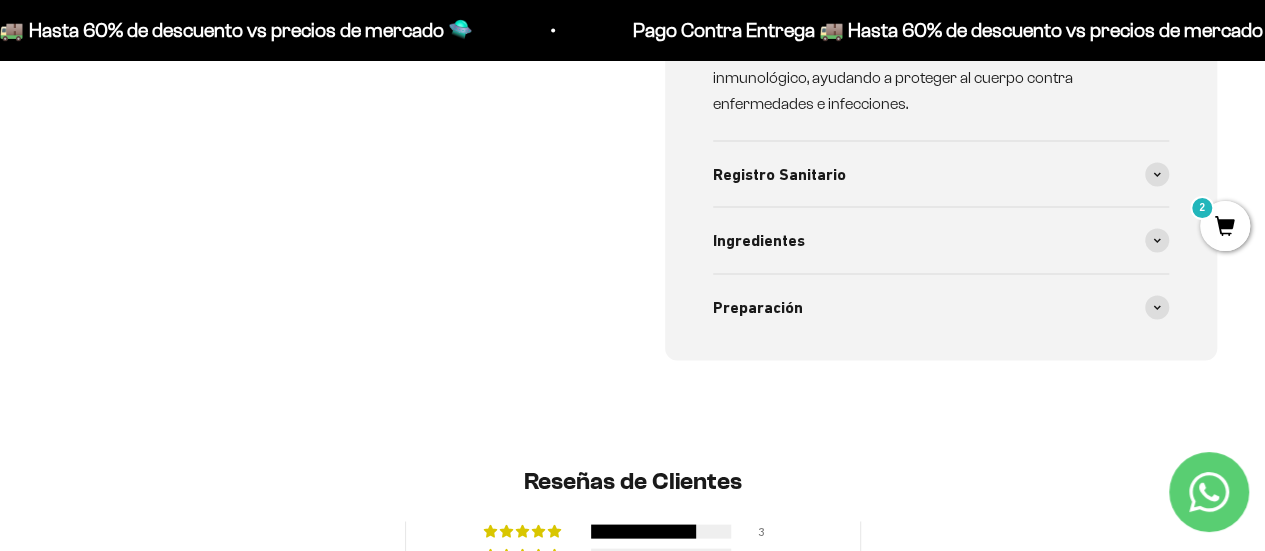 scroll, scrollTop: 1791, scrollLeft: 0, axis: vertical 